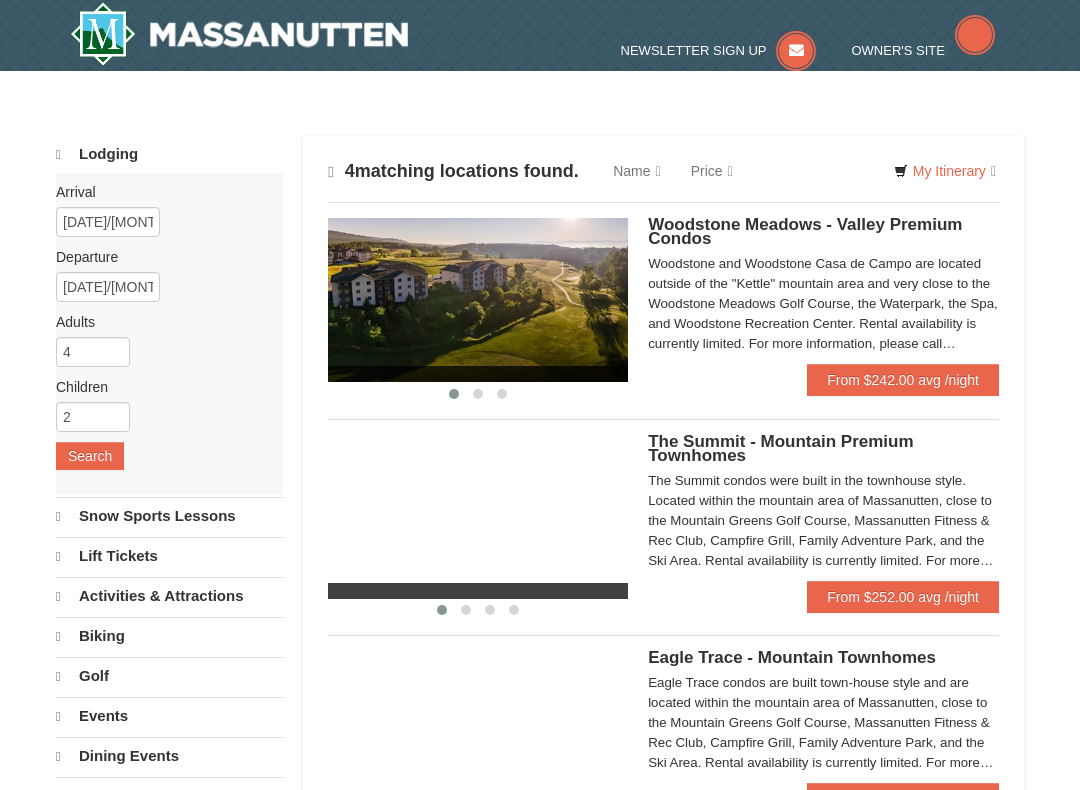 scroll, scrollTop: 0, scrollLeft: 0, axis: both 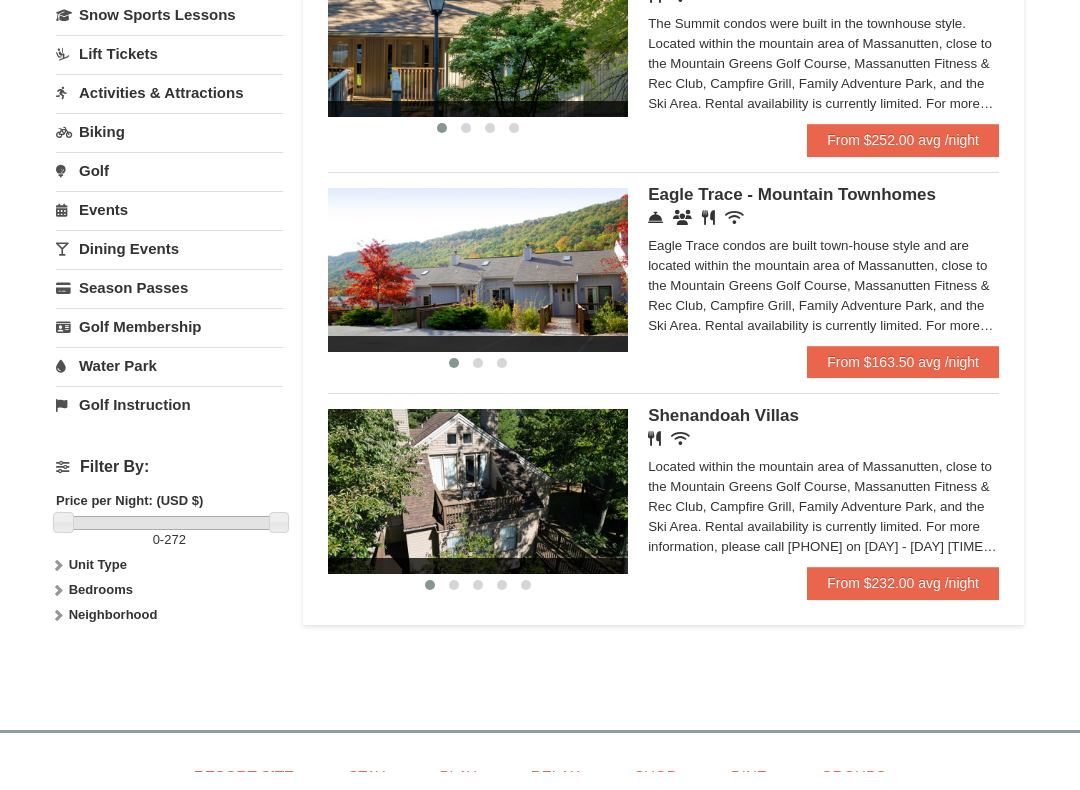 click on "Water Park" at bounding box center (169, 384) 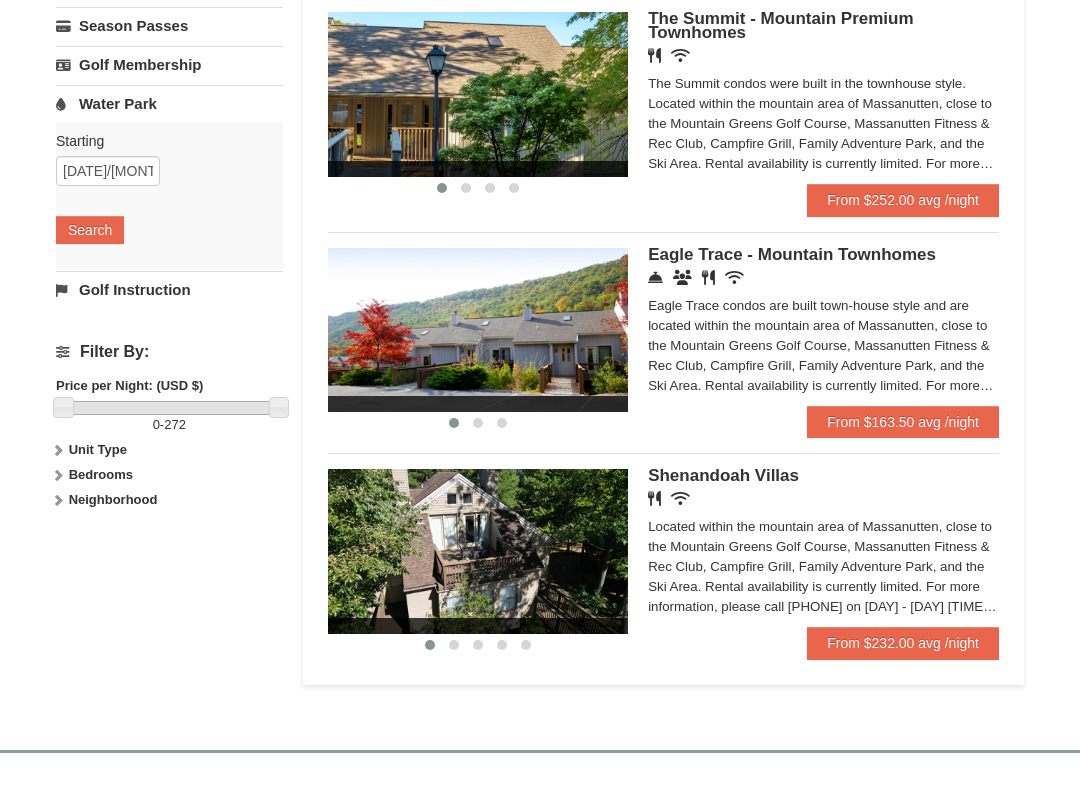 scroll, scrollTop: 438, scrollLeft: 0, axis: vertical 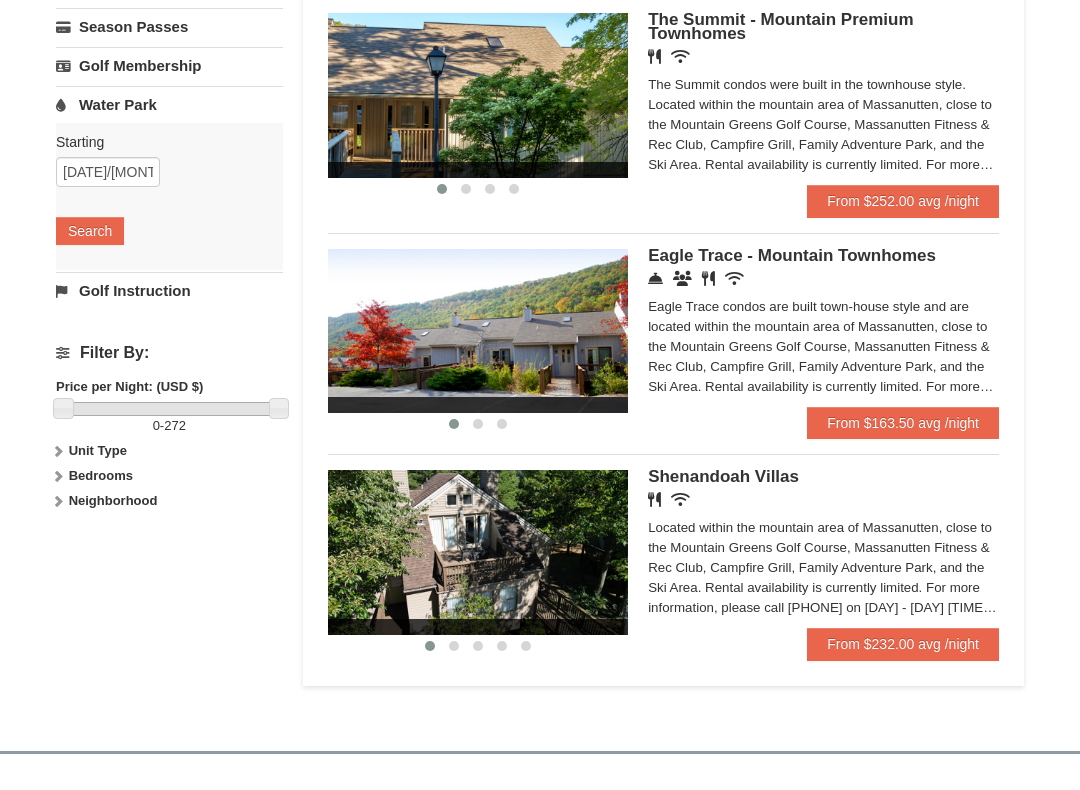 click on "Search" at bounding box center [90, 231] 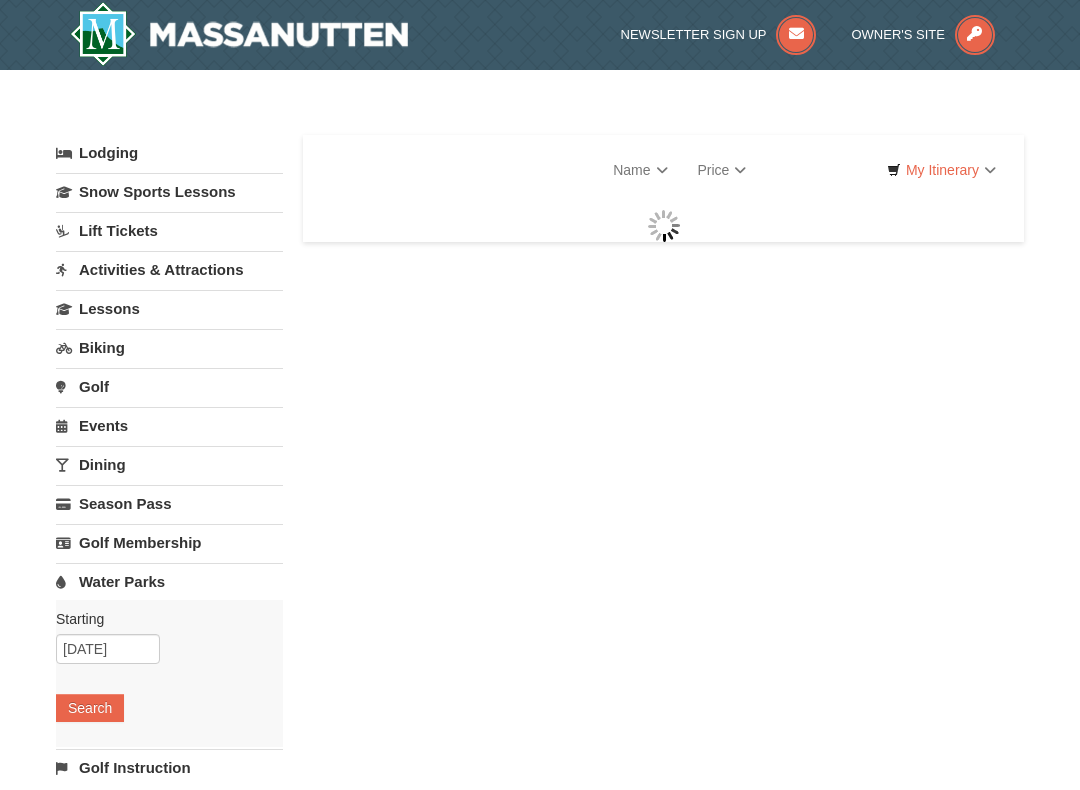 scroll, scrollTop: 0, scrollLeft: 0, axis: both 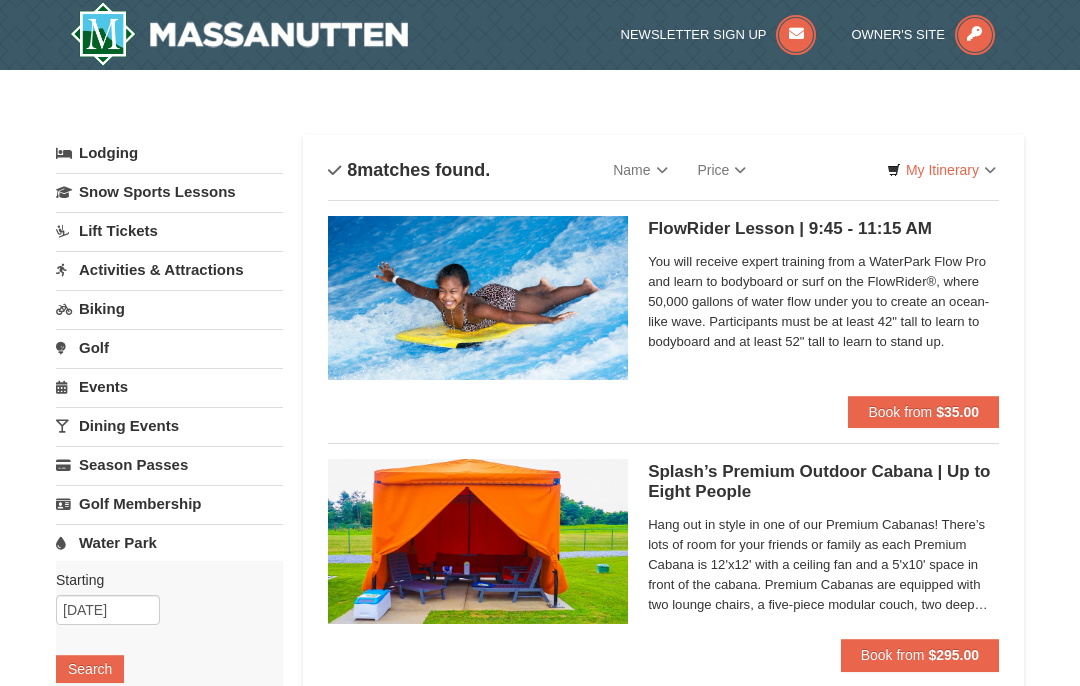 click at bounding box center (975, 35) 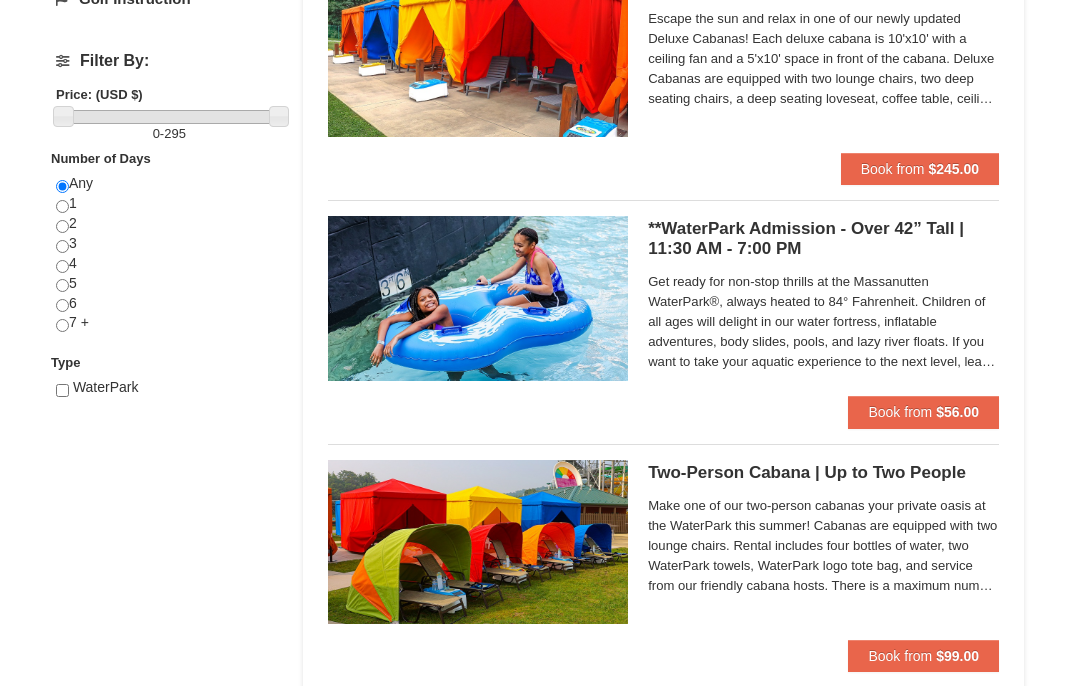 scroll, scrollTop: 730, scrollLeft: 0, axis: vertical 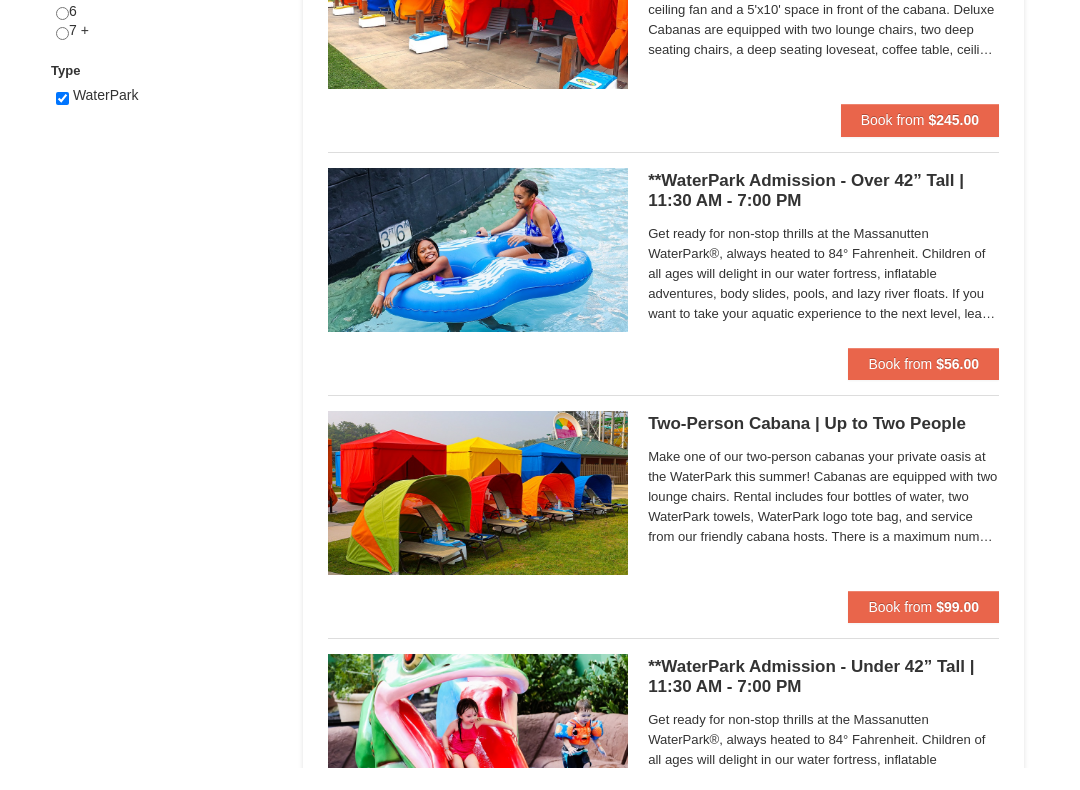 click on "Book from" at bounding box center (900, 386) 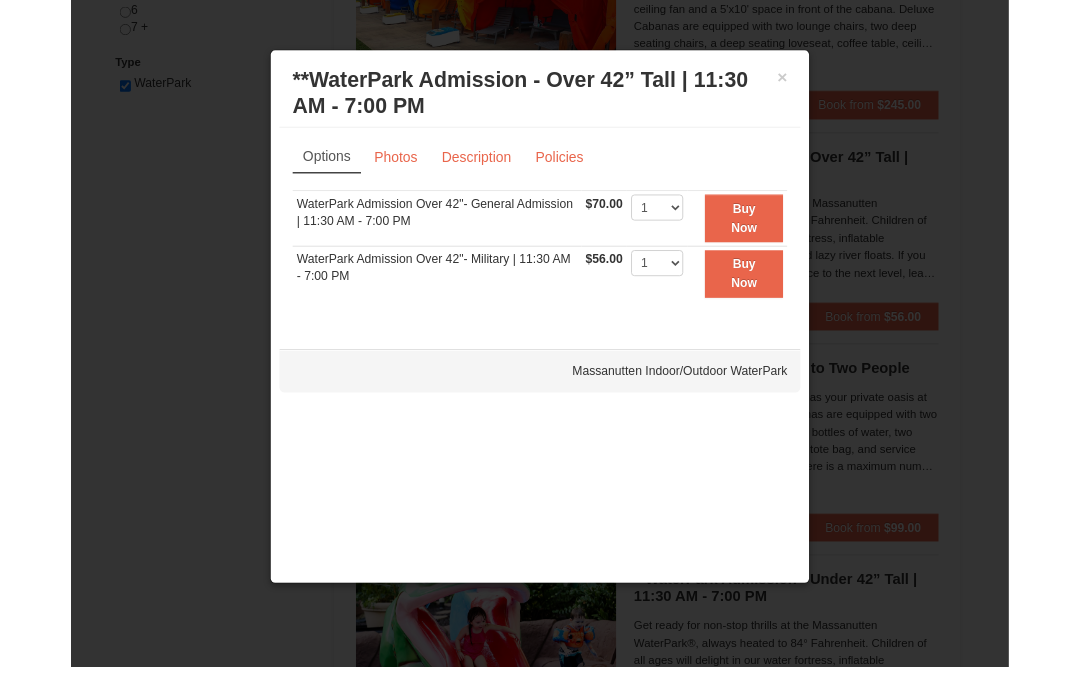 scroll, scrollTop: 1104, scrollLeft: 0, axis: vertical 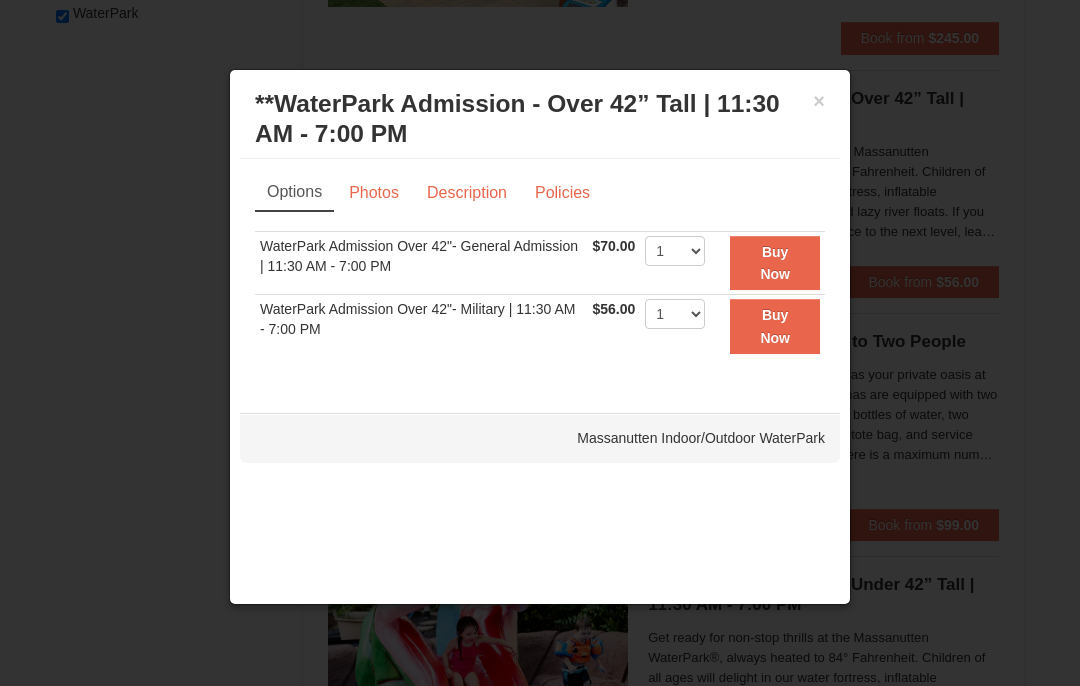 click on "Policies" at bounding box center [562, 193] 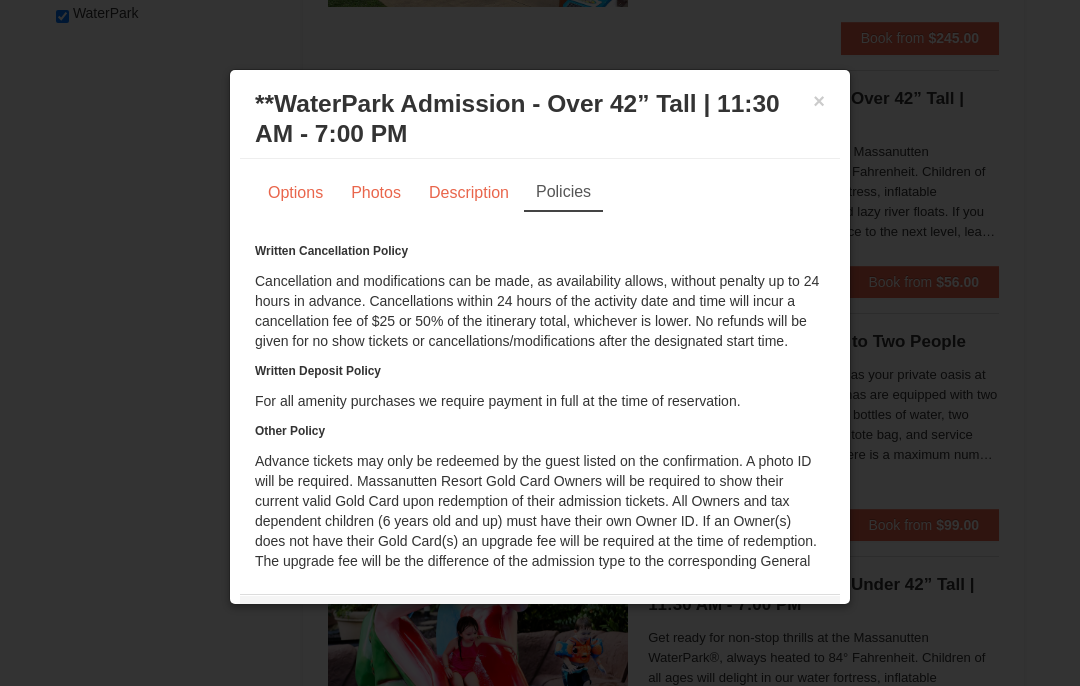 click at bounding box center (540, 343) 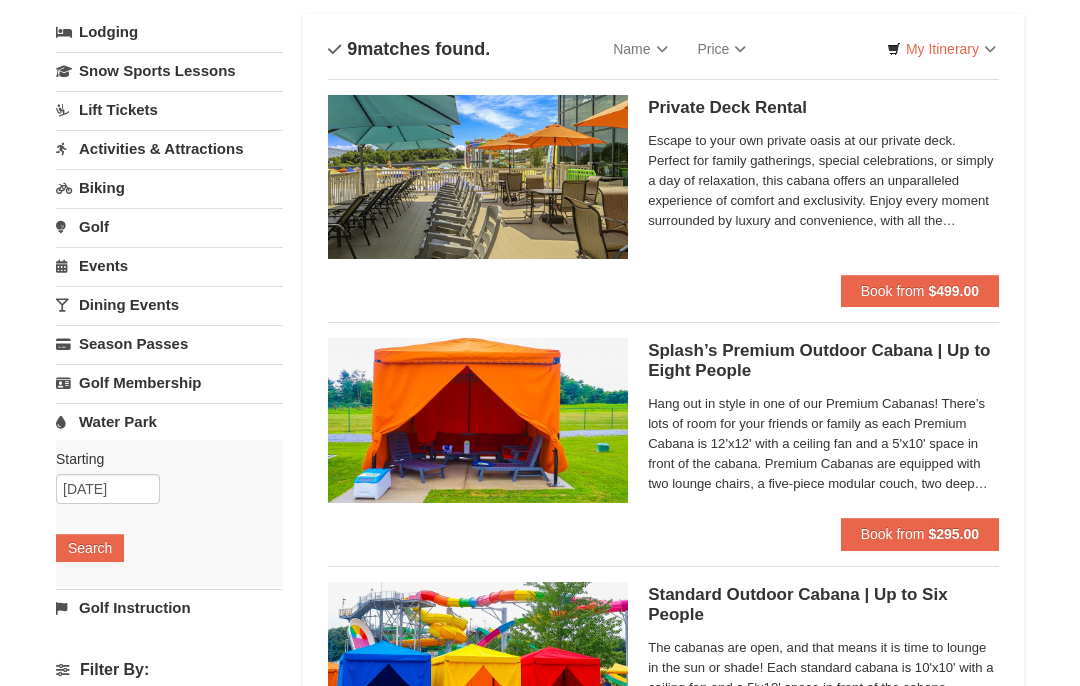 scroll, scrollTop: 0, scrollLeft: 0, axis: both 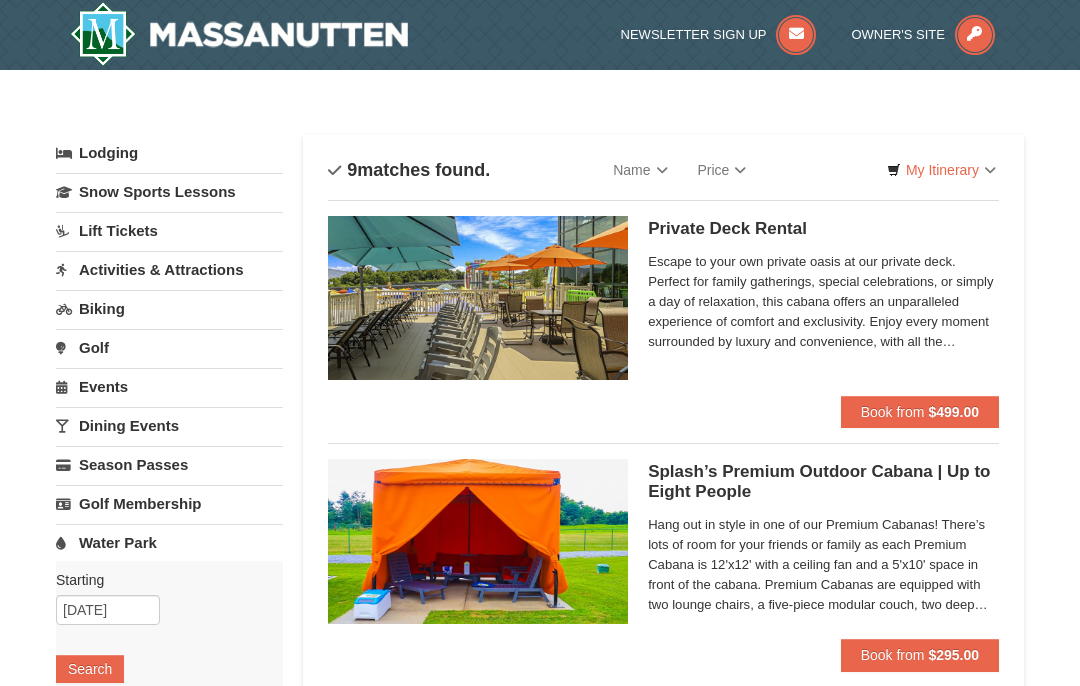 click at bounding box center (975, 35) 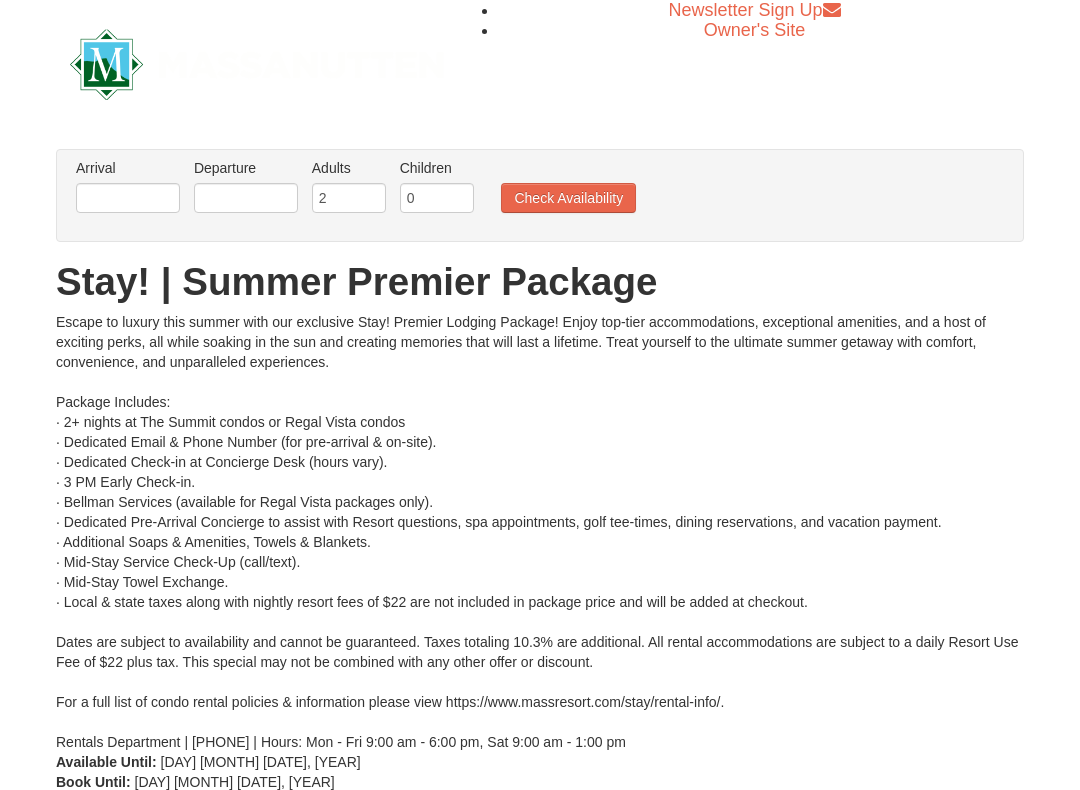 scroll, scrollTop: 0, scrollLeft: 0, axis: both 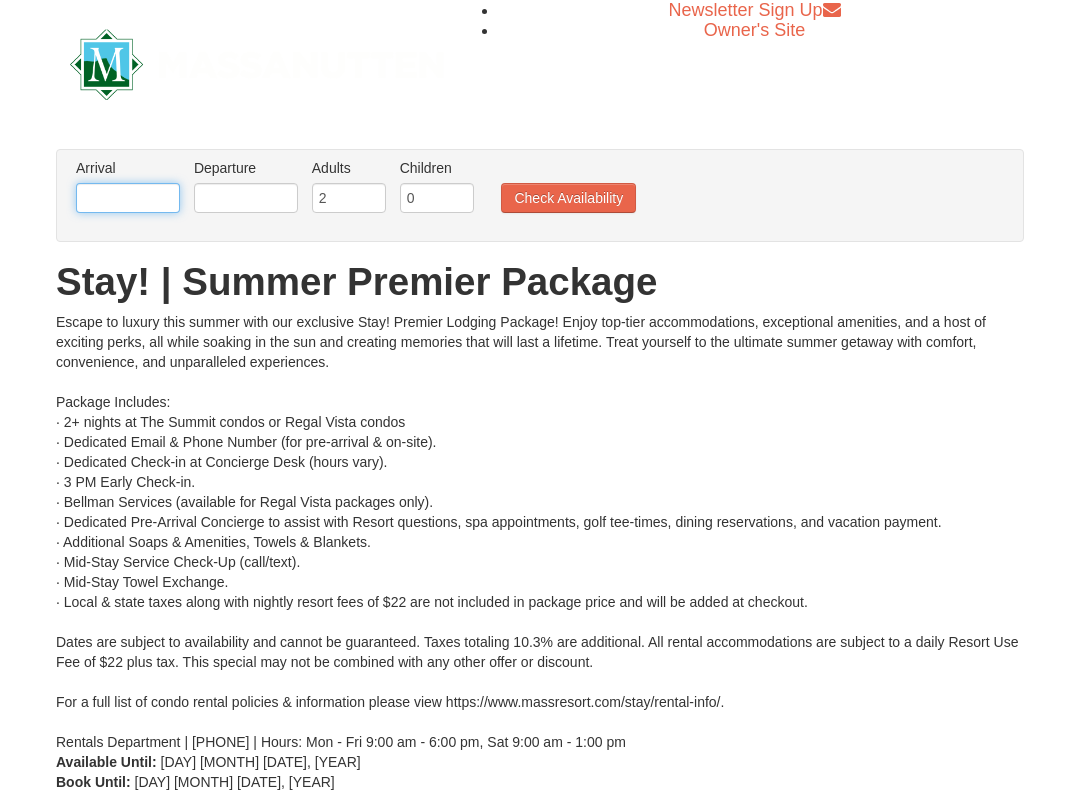 click at bounding box center [128, 198] 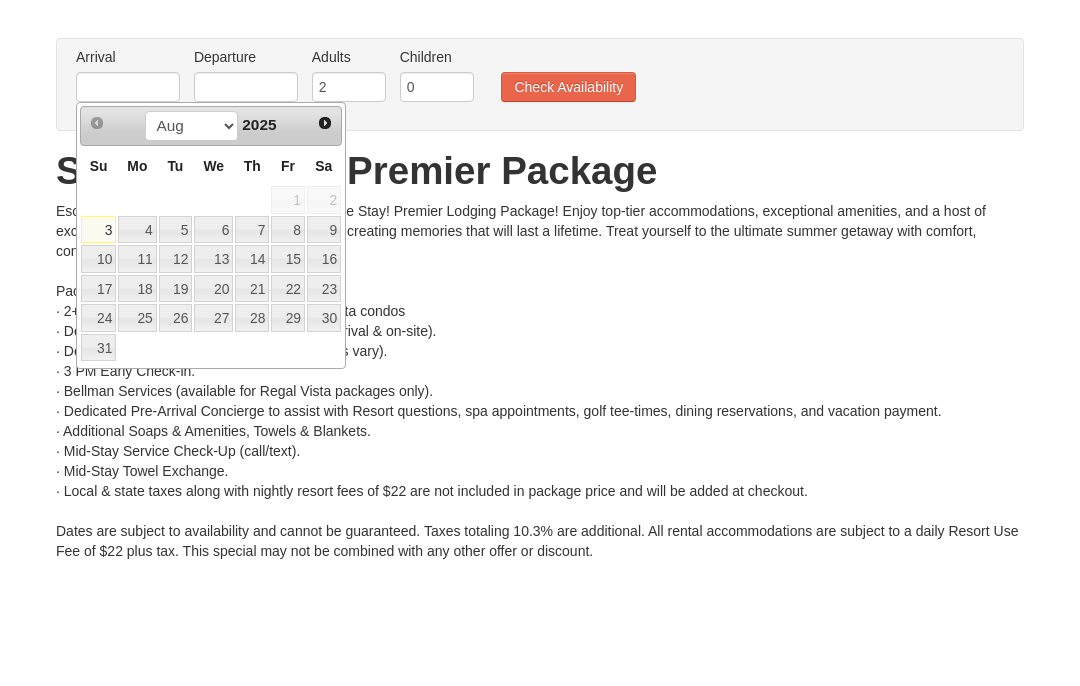 click on "11" at bounding box center (137, 370) 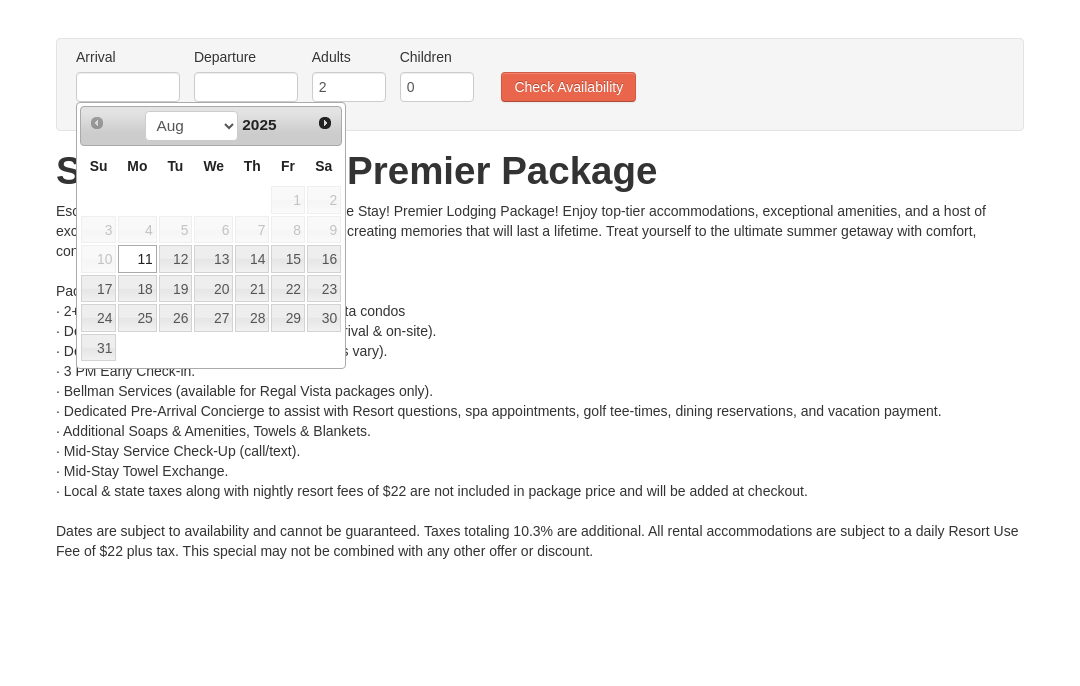 type on "[DATE]" 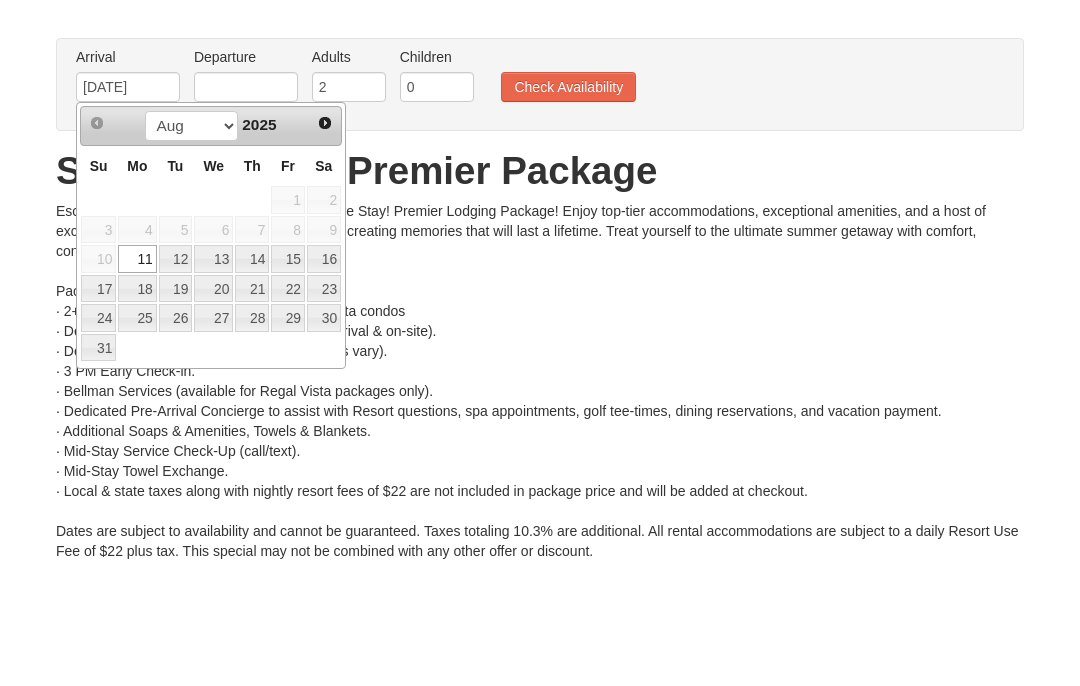 scroll, scrollTop: 111, scrollLeft: 0, axis: vertical 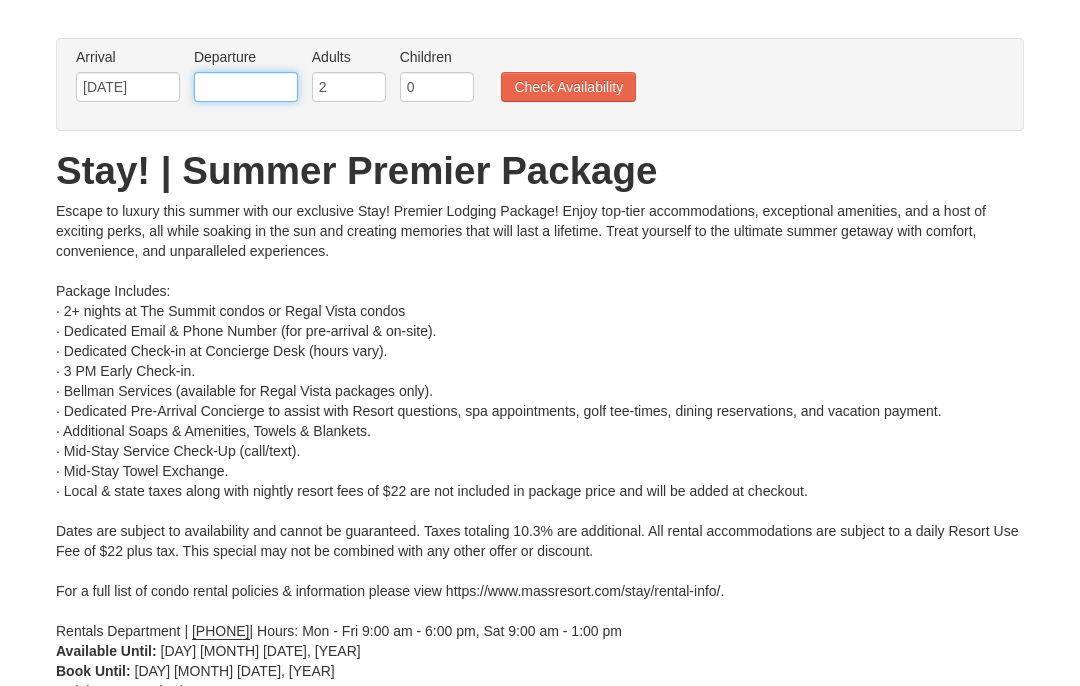 click at bounding box center [246, 87] 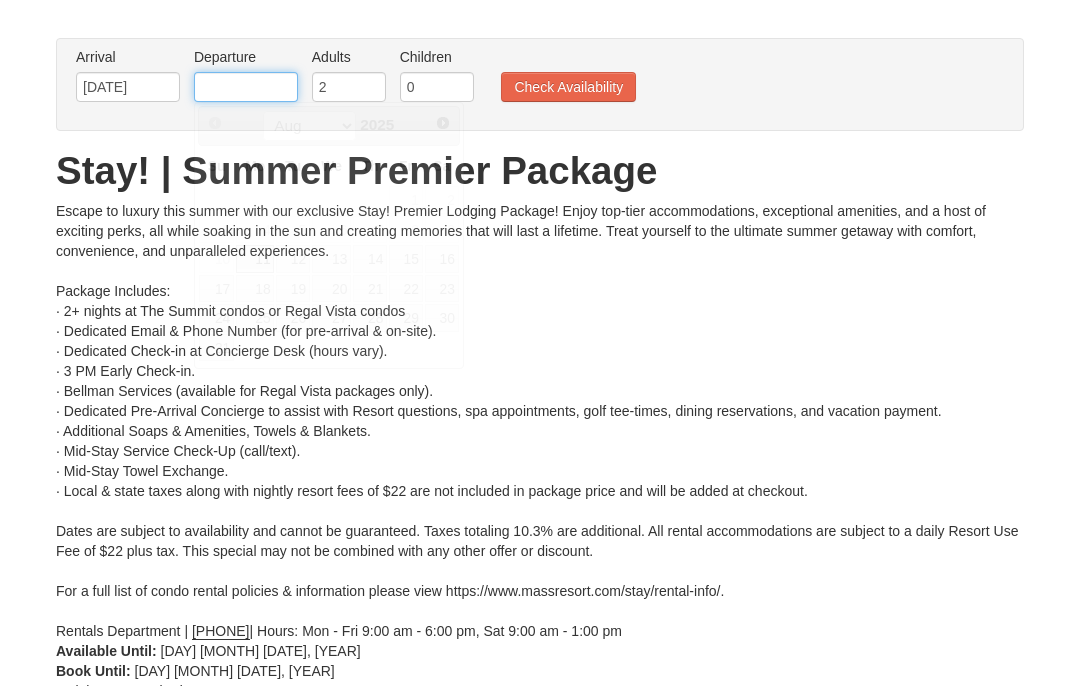 scroll, scrollTop: 110, scrollLeft: 0, axis: vertical 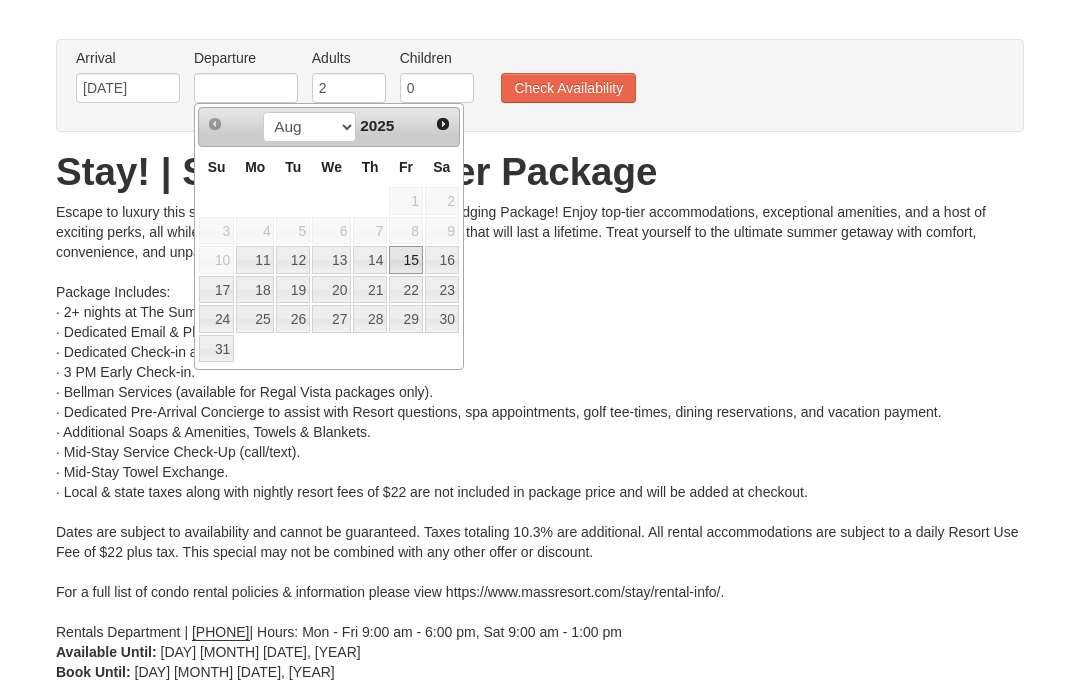 click on "15" at bounding box center (406, 260) 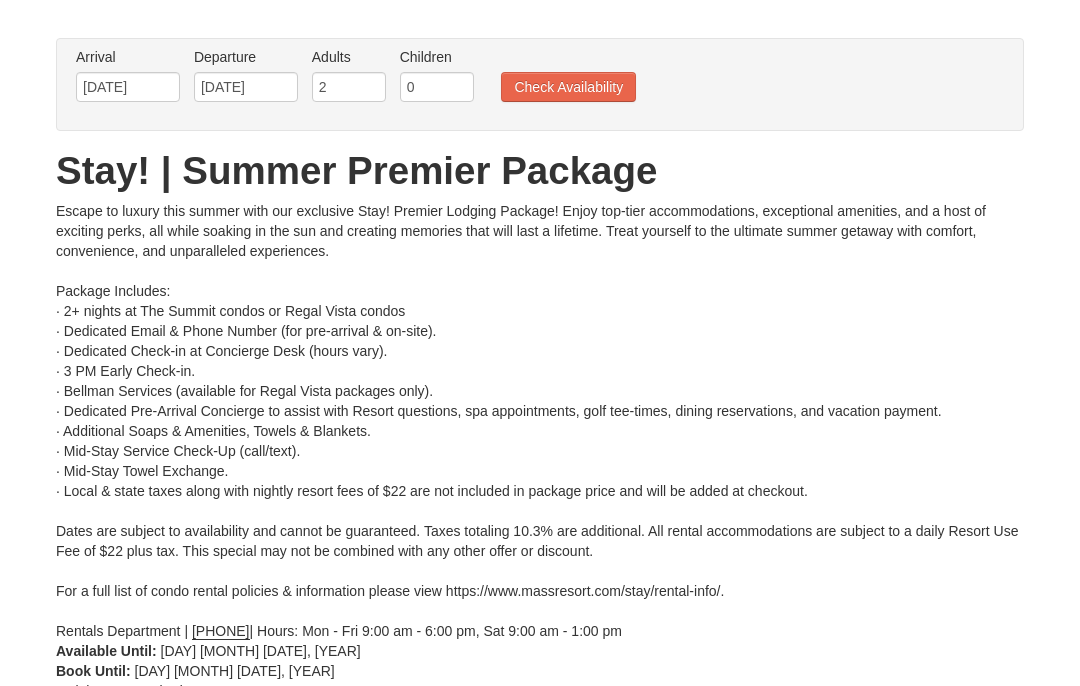 scroll, scrollTop: 111, scrollLeft: 0, axis: vertical 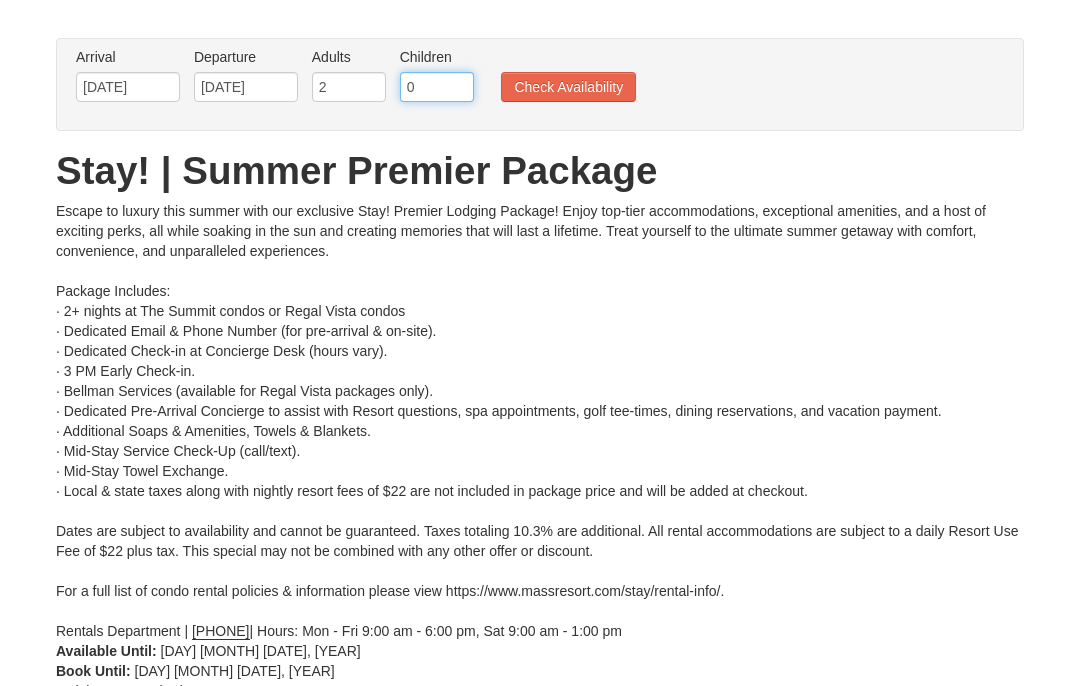 click on "0" at bounding box center [437, 87] 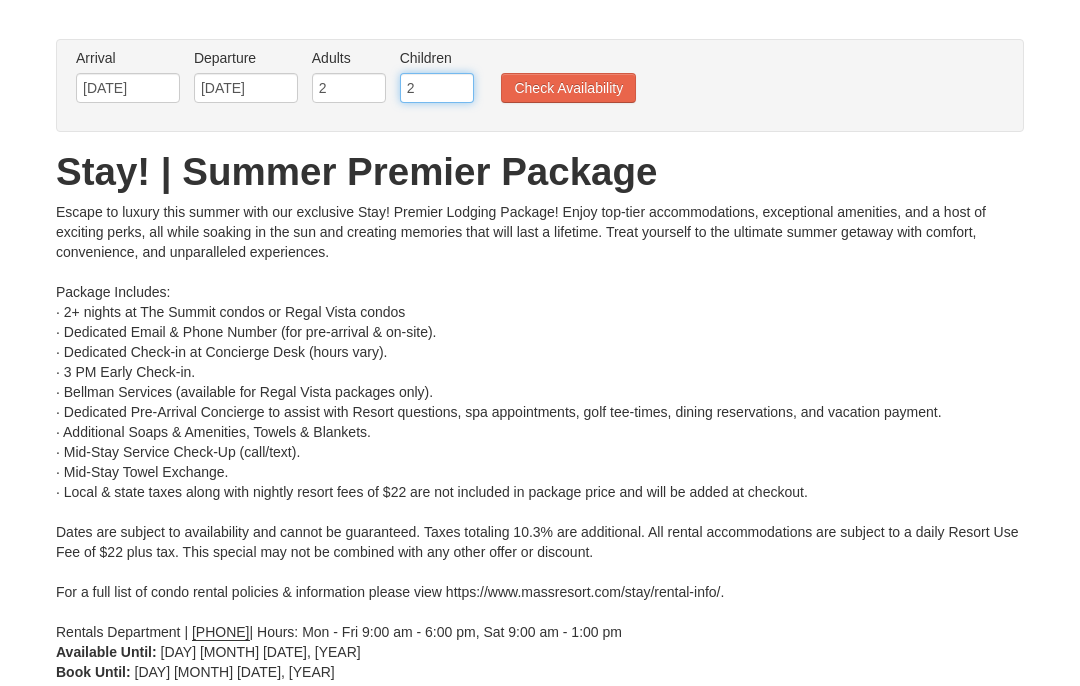 type on "2" 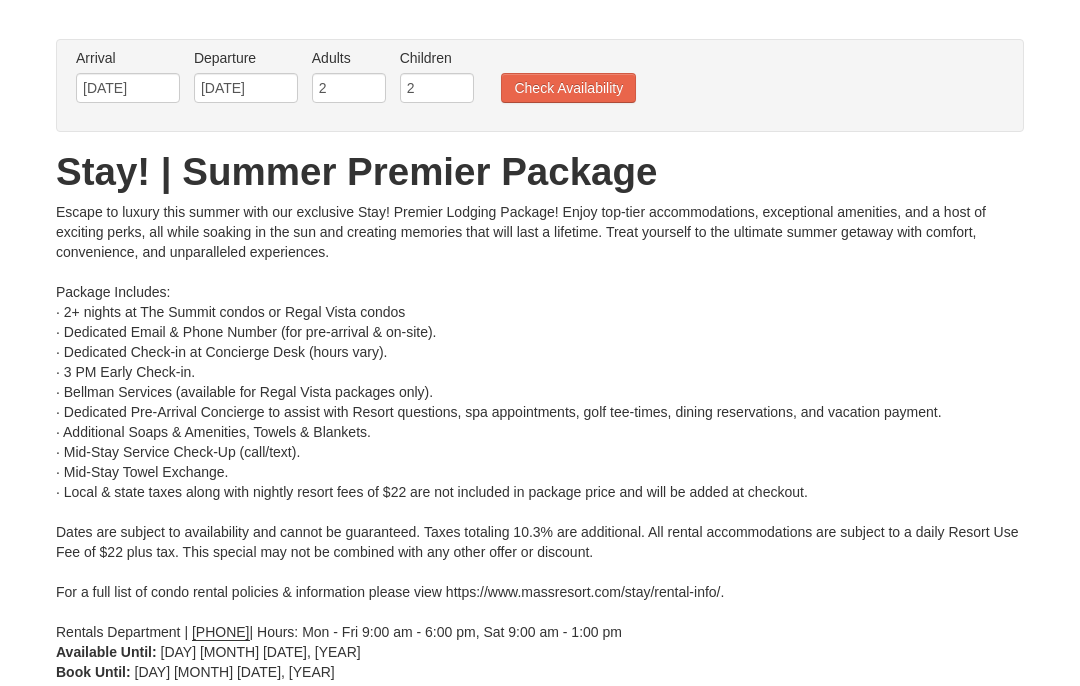 click on "Check Availability" at bounding box center [568, 88] 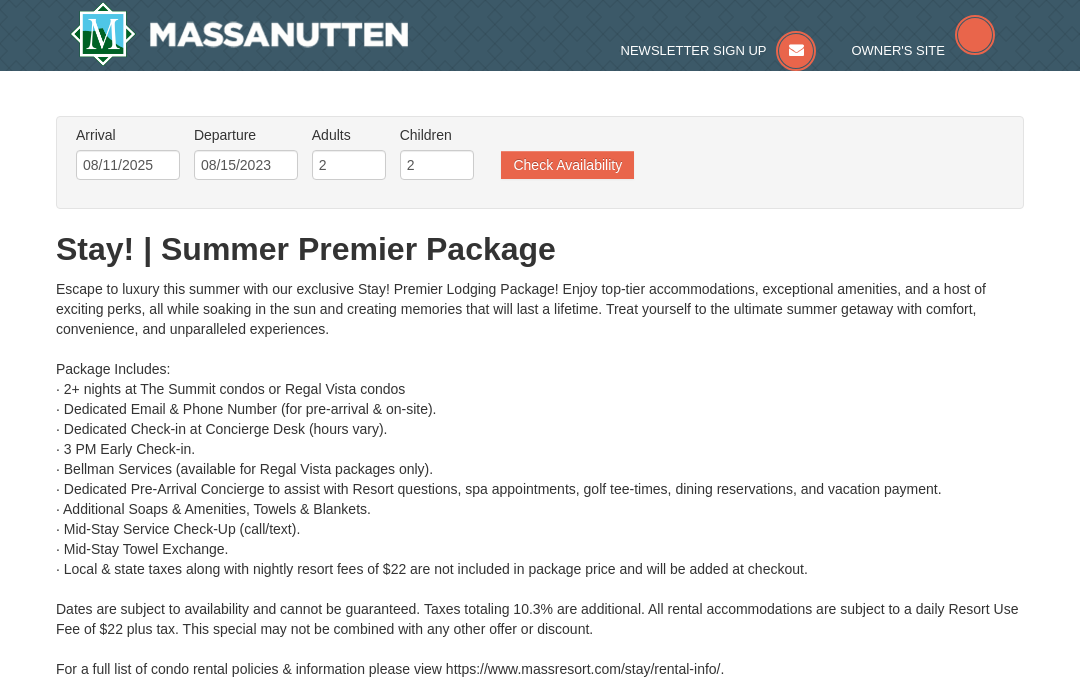 type on "08/11/2025" 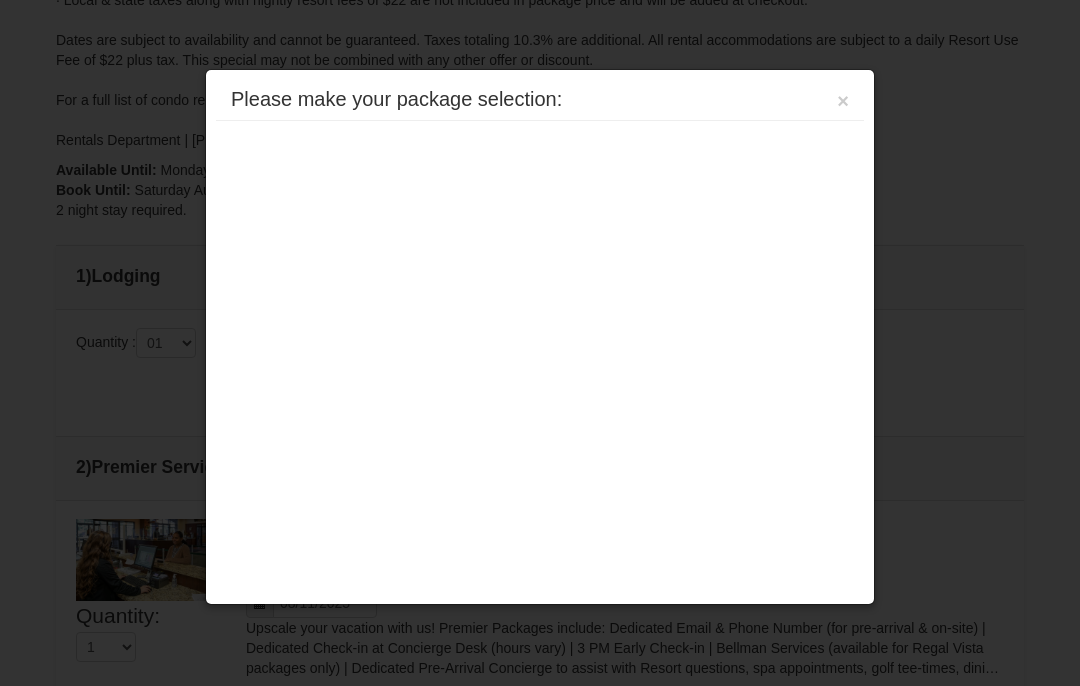 scroll, scrollTop: 0, scrollLeft: 0, axis: both 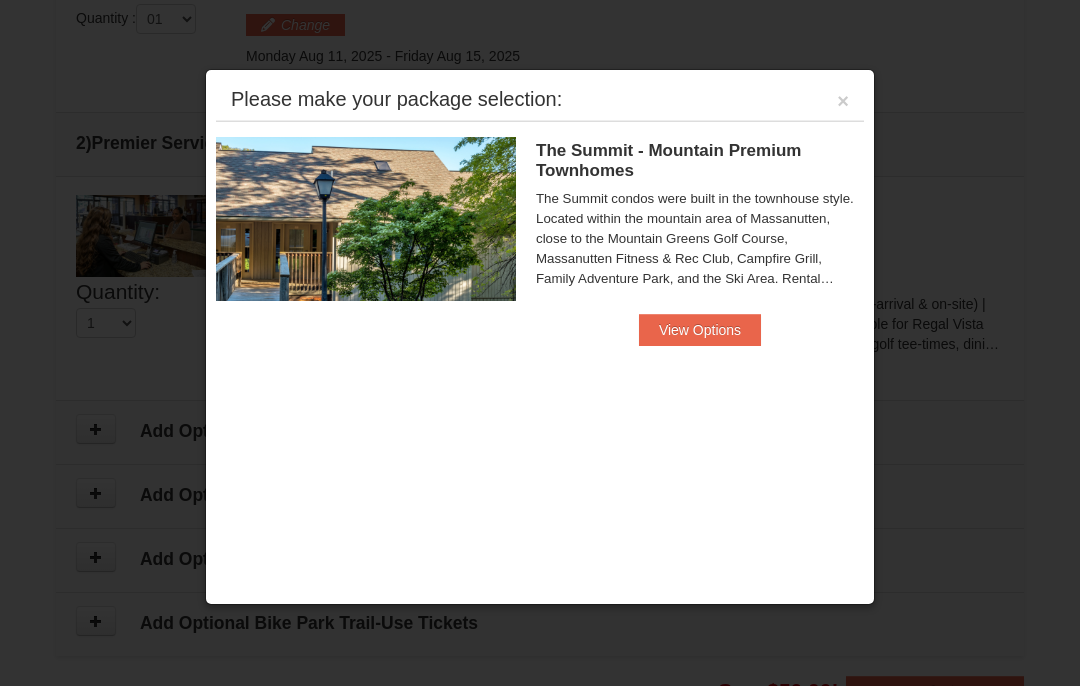 click on "View Options" at bounding box center (700, 330) 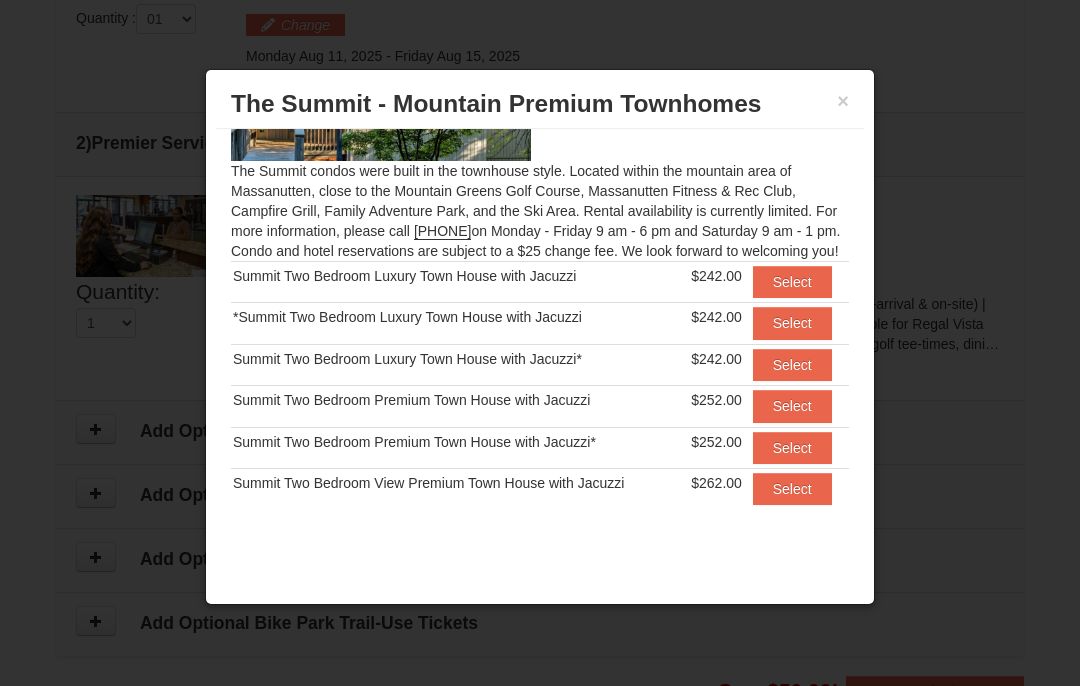 scroll, scrollTop: 164, scrollLeft: 0, axis: vertical 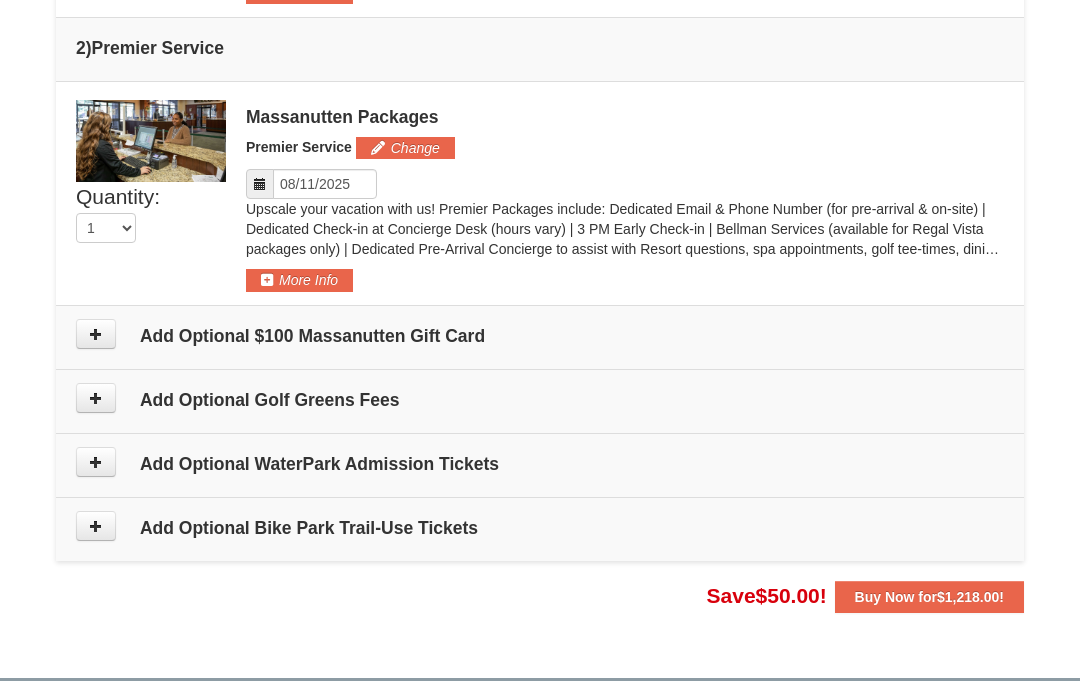 click at bounding box center (96, 462) 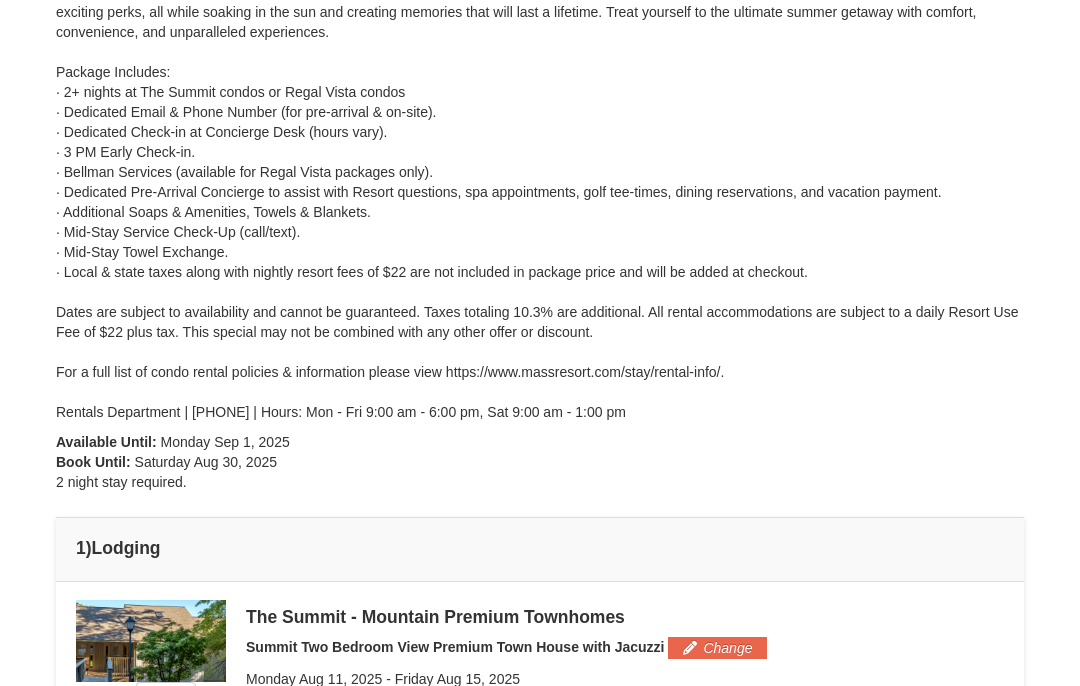 scroll, scrollTop: 264, scrollLeft: 0, axis: vertical 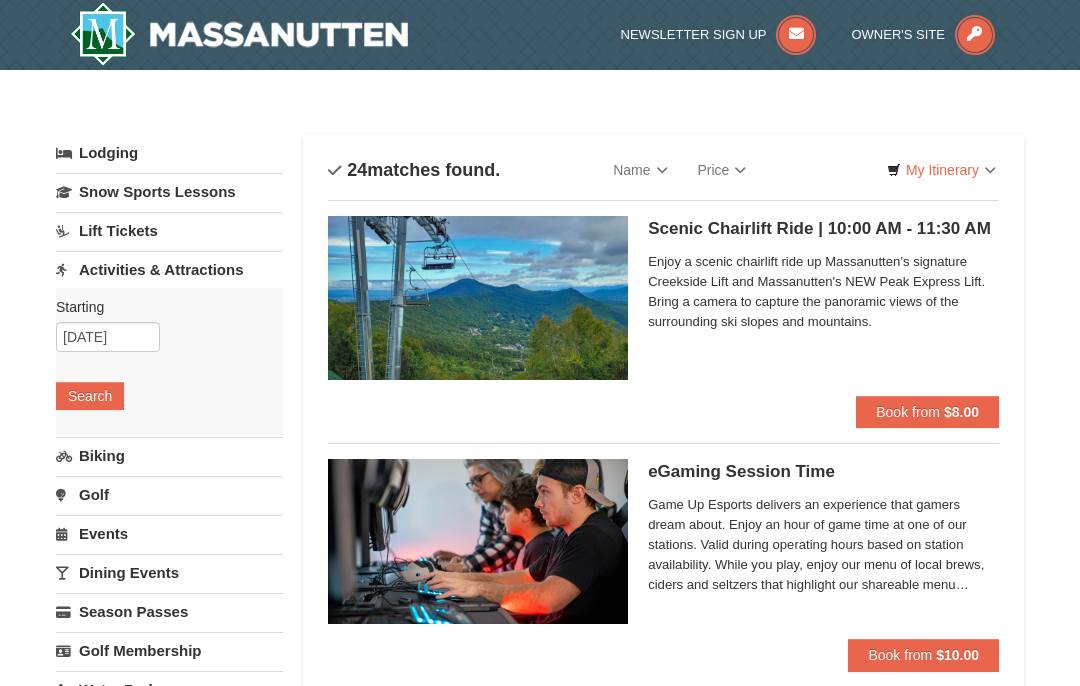 click on "×
Categories
List
Filter
My Itinerary
Questions?  1-540-289-9441
Lodging
Arrival Please format dates MM/DD/YYYY Please format dates MM/DD/YYYY
08/09/2025
Departure Please format dates MM/DD/YYYY Please format dates MM/DD/YYYY
08/11/2025
2 0" at bounding box center [540, 3083] 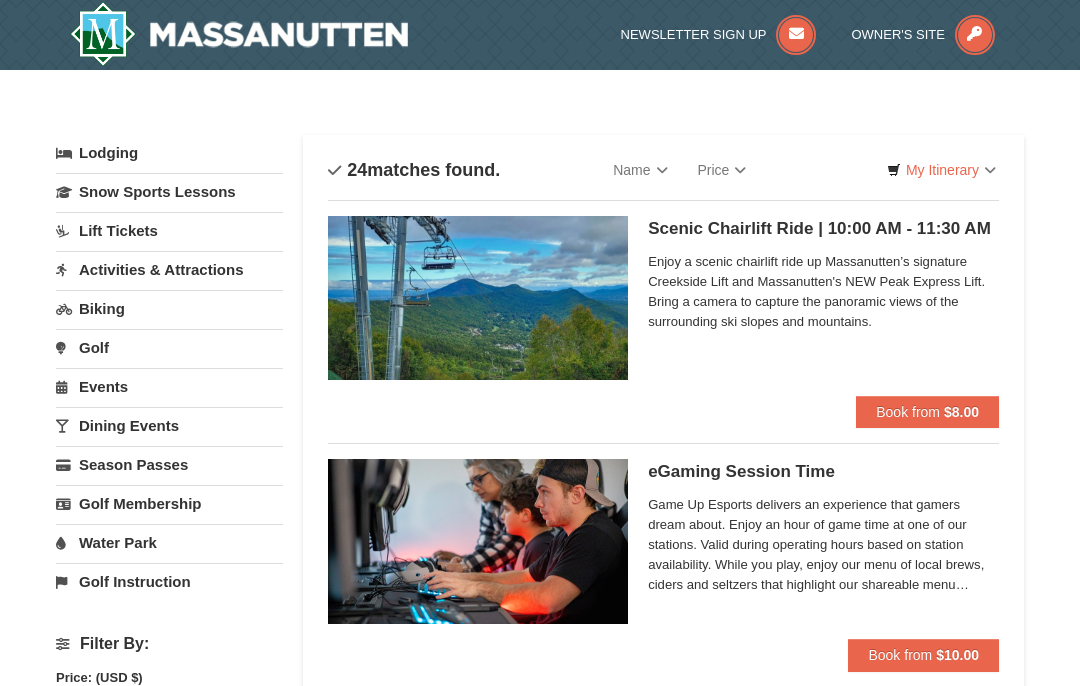 click on "Activities & Attractions" at bounding box center (169, 269) 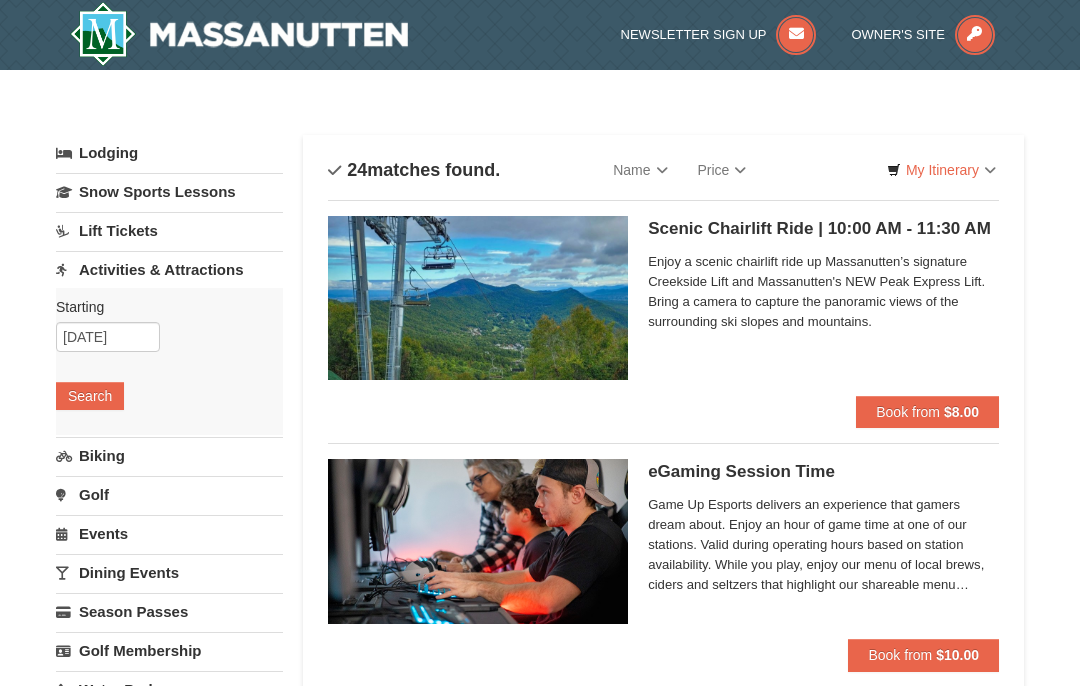 click on "Search" at bounding box center [90, 396] 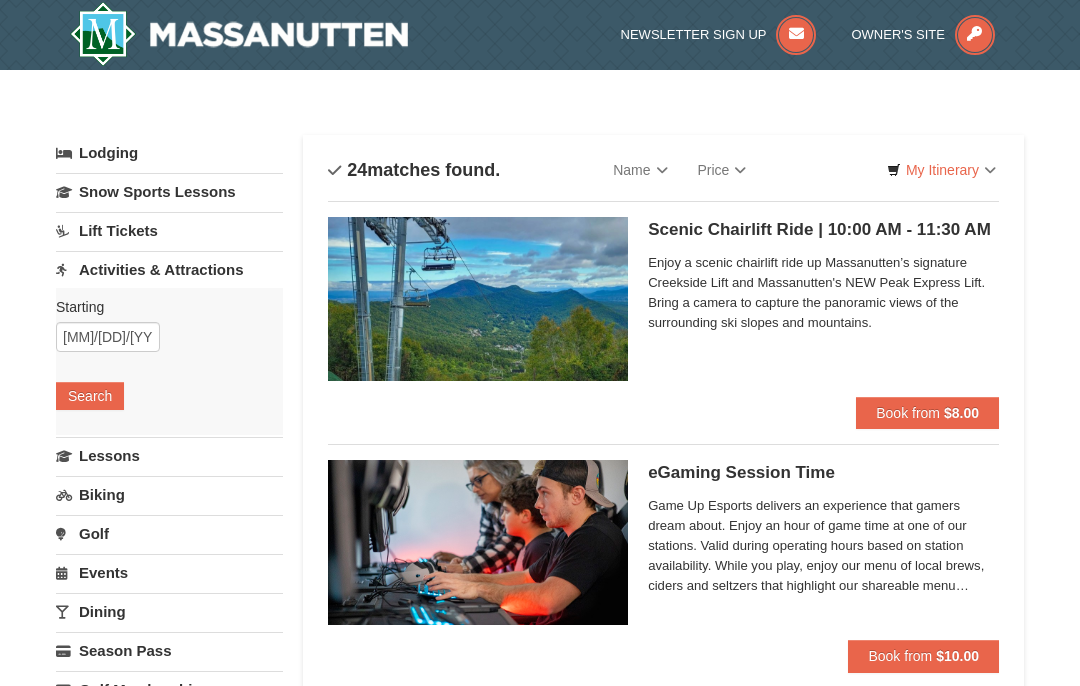 scroll, scrollTop: 612, scrollLeft: 0, axis: vertical 